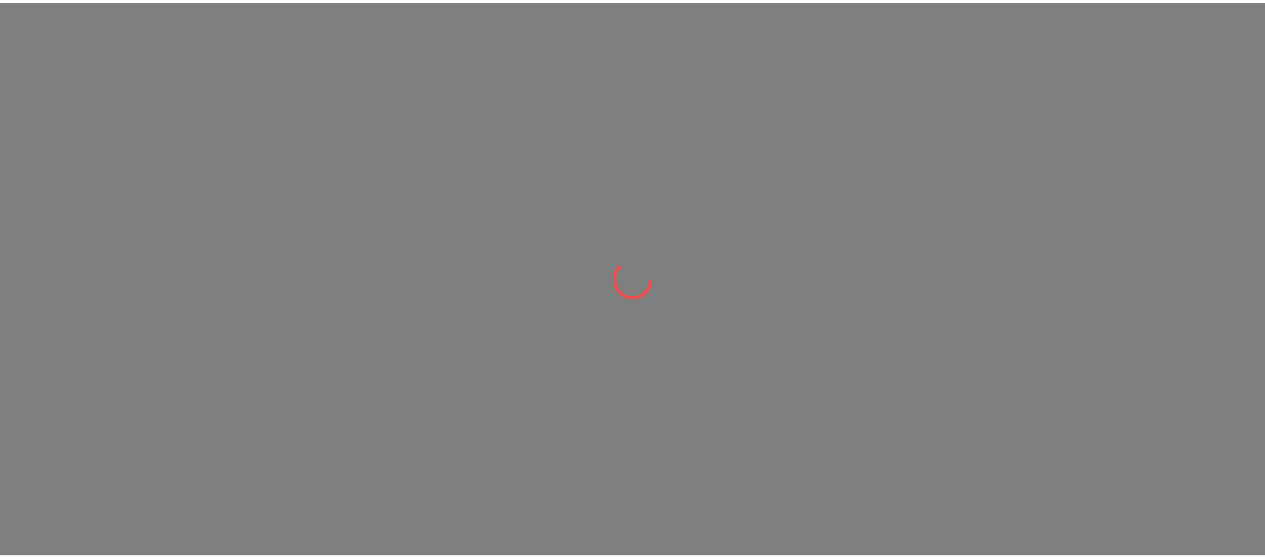 scroll, scrollTop: 0, scrollLeft: 0, axis: both 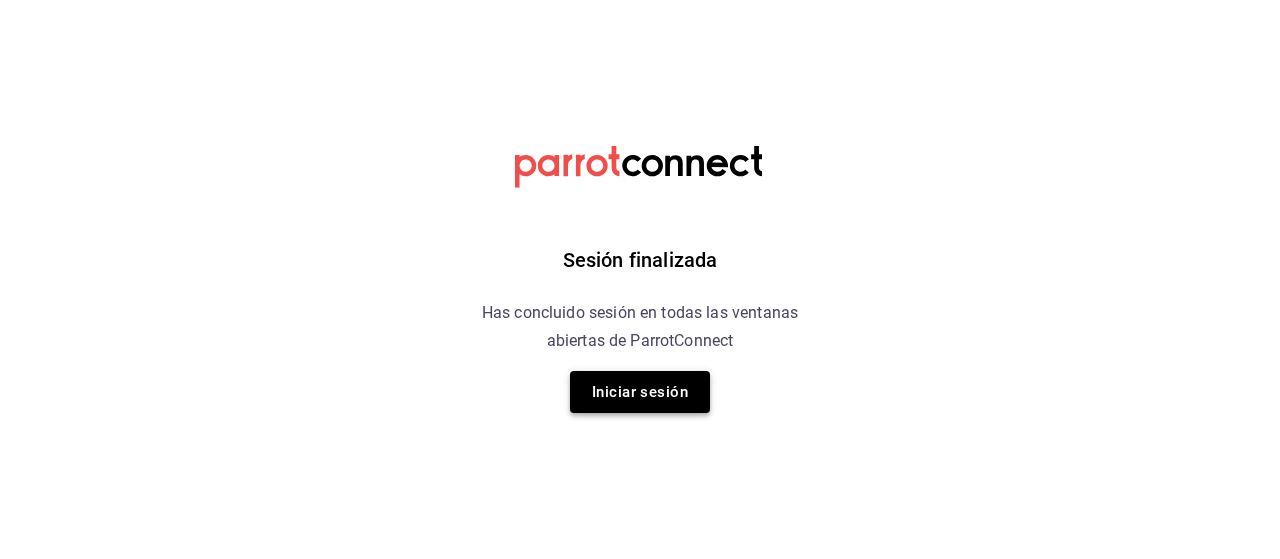 click on "Iniciar sesión" at bounding box center [640, 392] 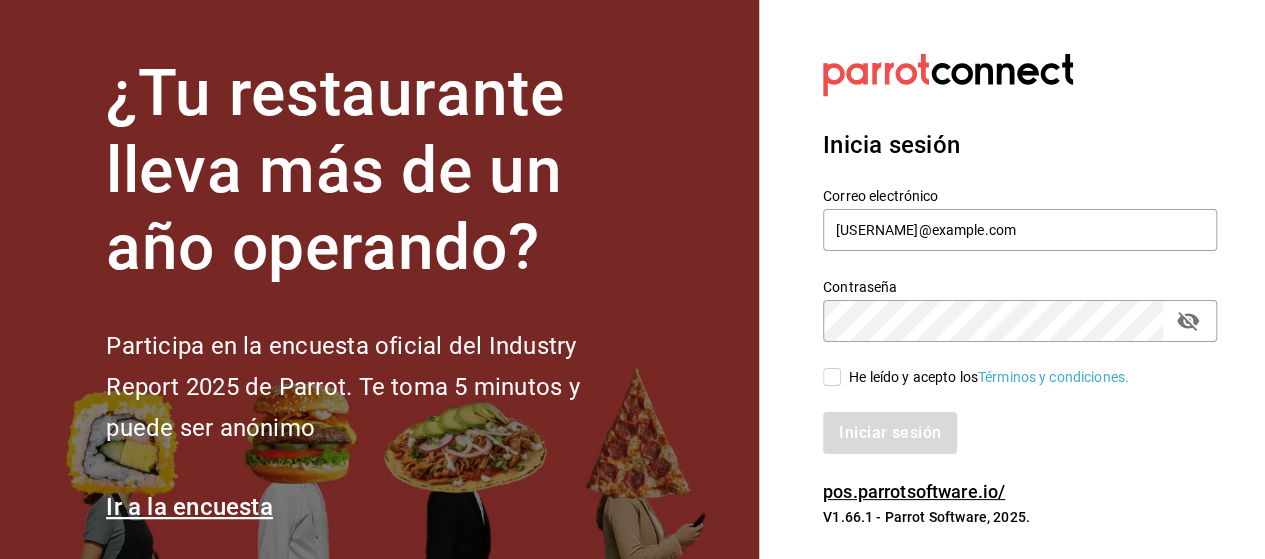 click on "He leído y acepto los  Términos y condiciones." at bounding box center [832, 377] 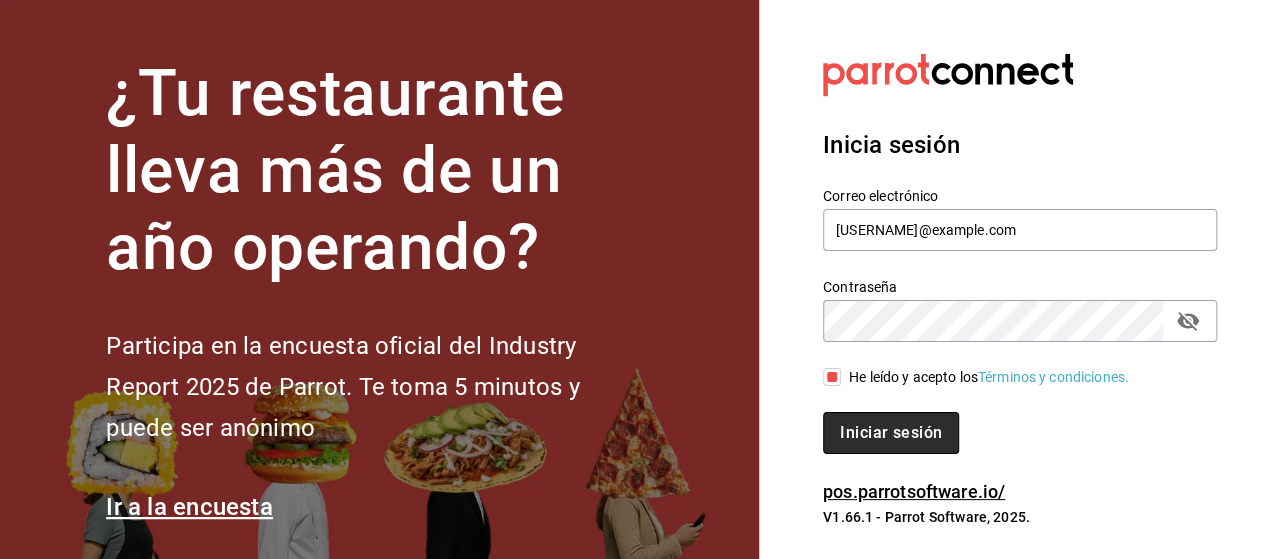 click on "Iniciar sesión" at bounding box center (891, 433) 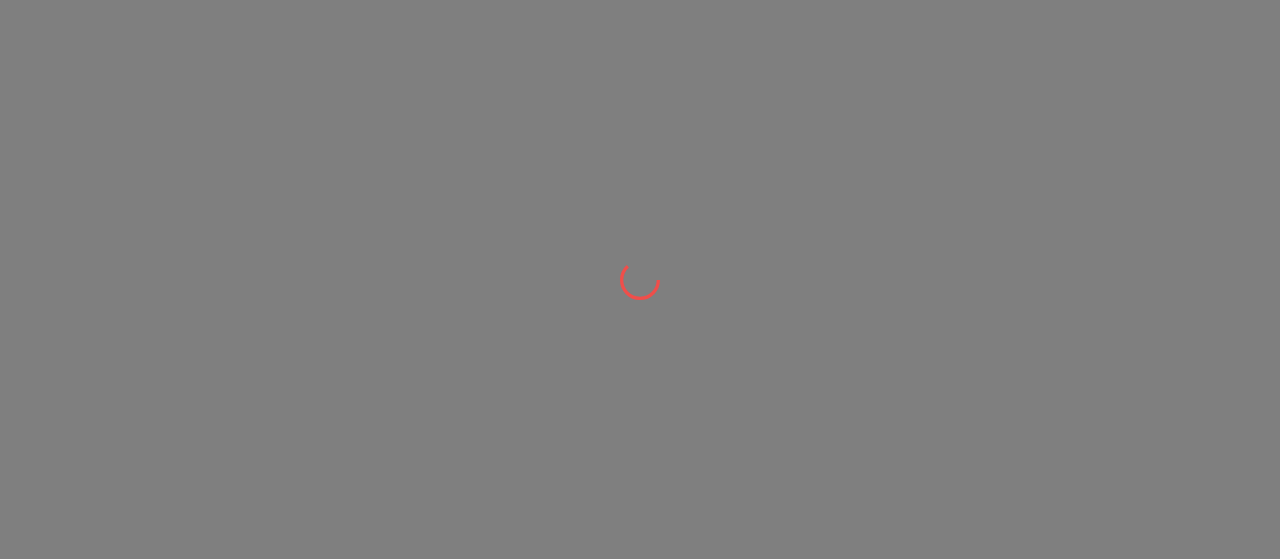 scroll, scrollTop: 0, scrollLeft: 0, axis: both 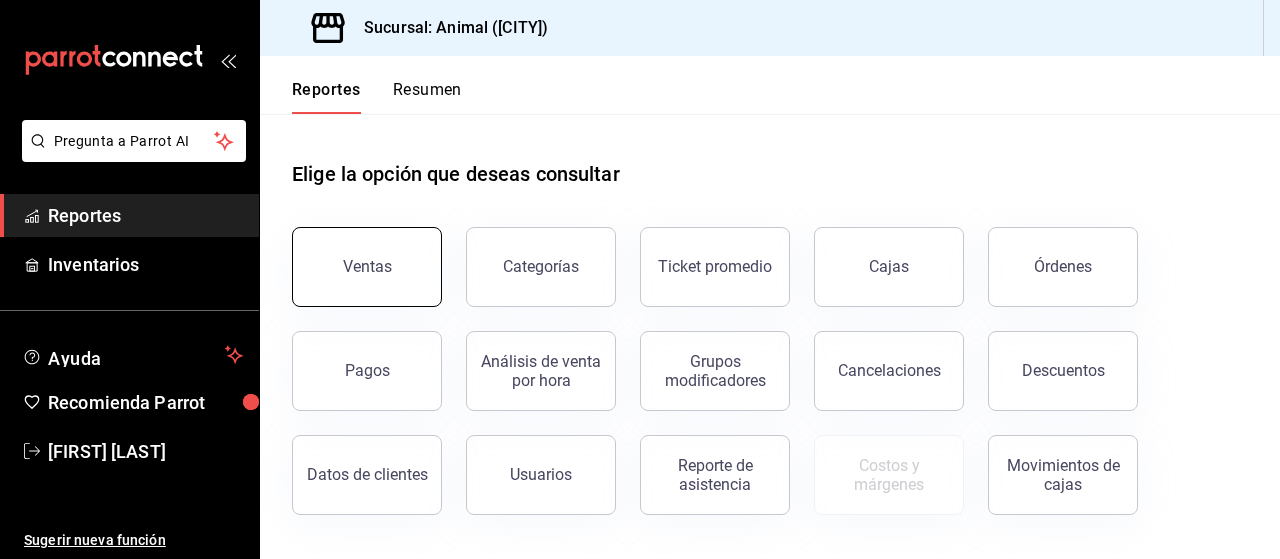 click on "Ventas" at bounding box center [367, 267] 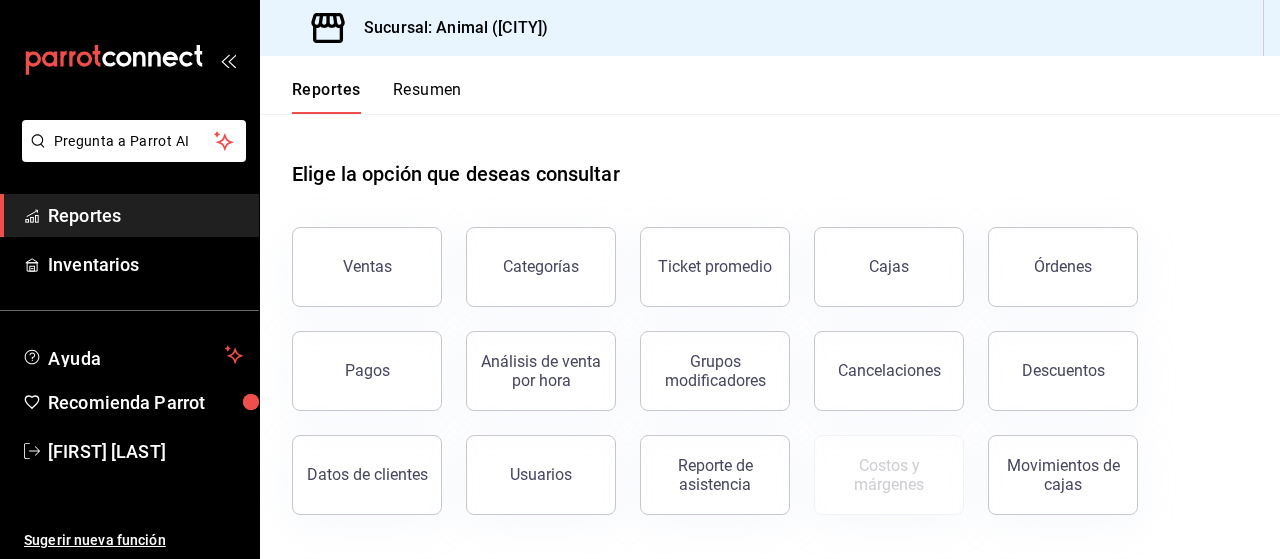 click on "Pregunta a Parrot AI Reportes   Inventarios   Ayuda Recomienda Parrot   [FIRST] [LAST]   Sugerir nueva función   Sucursal: Animal ([CITY]) Reportes Resumen Elige la opción que deseas consultar Ventas Categorías Ticket promedio Cajas Órdenes Pagos Análisis de venta por hora Grupos modificadores Cancelaciones Descuentos Datos de clientes Usuarios Reporte de asistencia Costos y márgenes Movimientos de cajas Pregunta a Parrot AI Reportes   Inventarios   Ayuda Recomienda Parrot   [FIRST] [LAST]   Sugerir nueva función   Visitar centro de ayuda ([PHONE]) [EMAIL] Visitar centro de ayuda ([PHONE]) [EMAIL] GANA 1 MES GRATIS EN TU SUSCRIPCIÓN AQUÍ ¿Recuerdas cómo empezó tu restaurante?
Hoy puedes ayudar a un colega a tener el mismo cambio que tú viviste.
Recomienda Parrot directamente desde tu Portal Administrador.
Es fácil y rápido.
🎁 Por cada restaurante que se una, ganas 1 mes gratis." at bounding box center (640, 279) 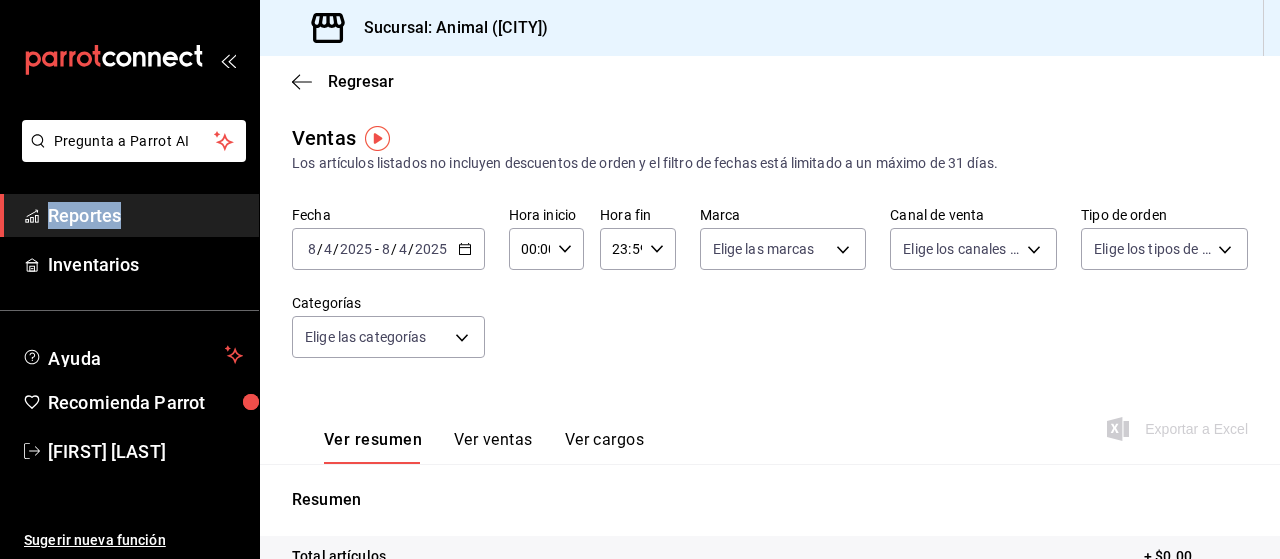 click 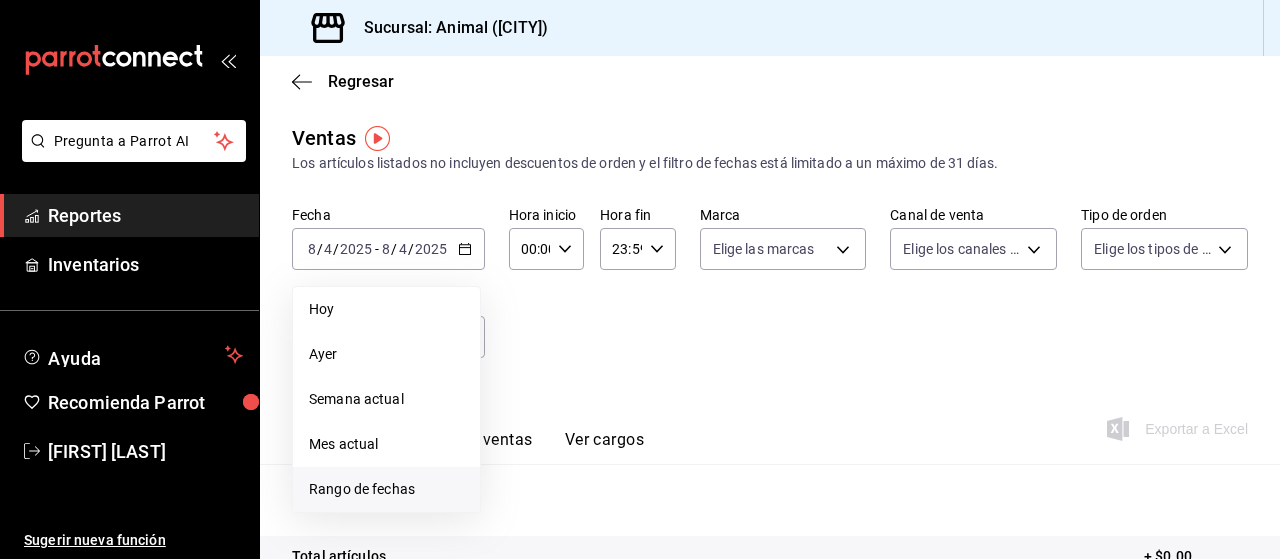 click on "Rango de fechas" at bounding box center (386, 489) 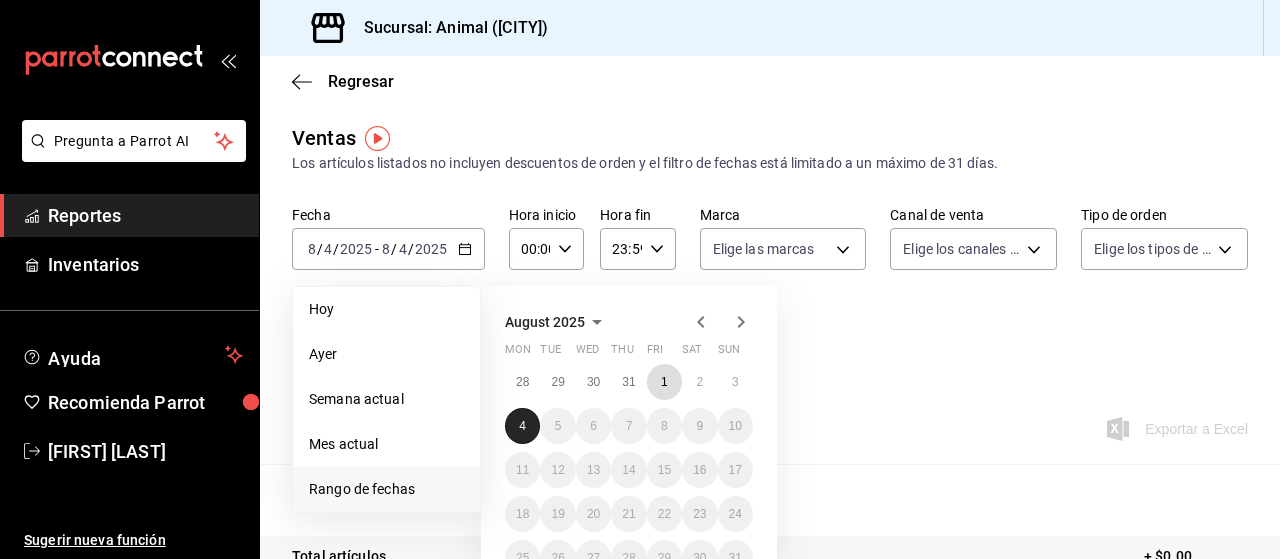 drag, startPoint x: 670, startPoint y: 390, endPoint x: 521, endPoint y: 433, distance: 155.08063 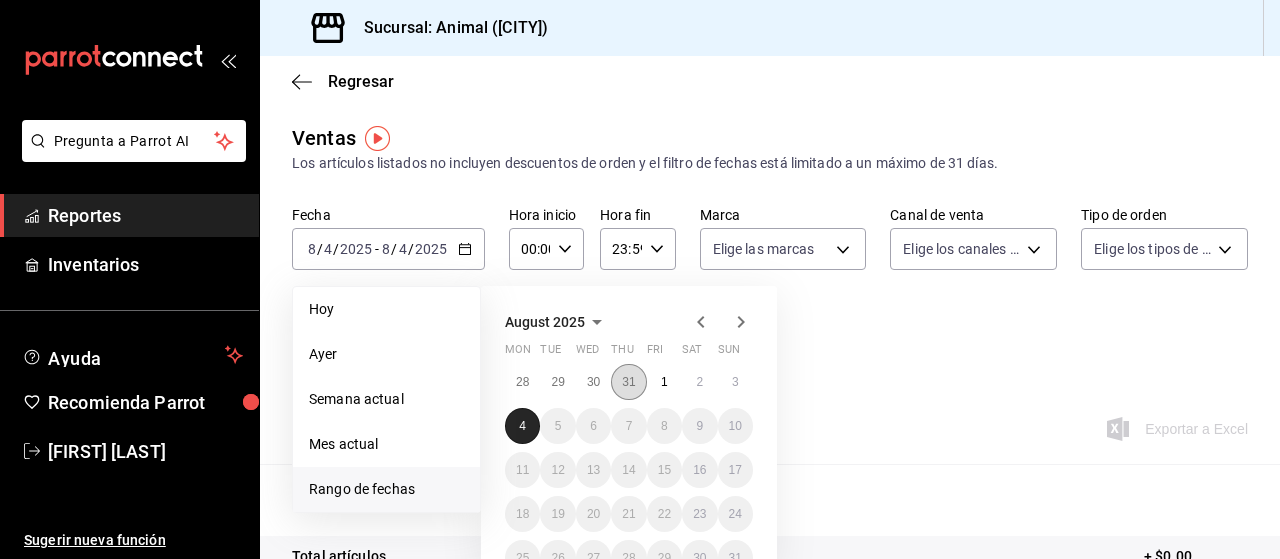 drag, startPoint x: 521, startPoint y: 433, endPoint x: 618, endPoint y: 392, distance: 105.30907 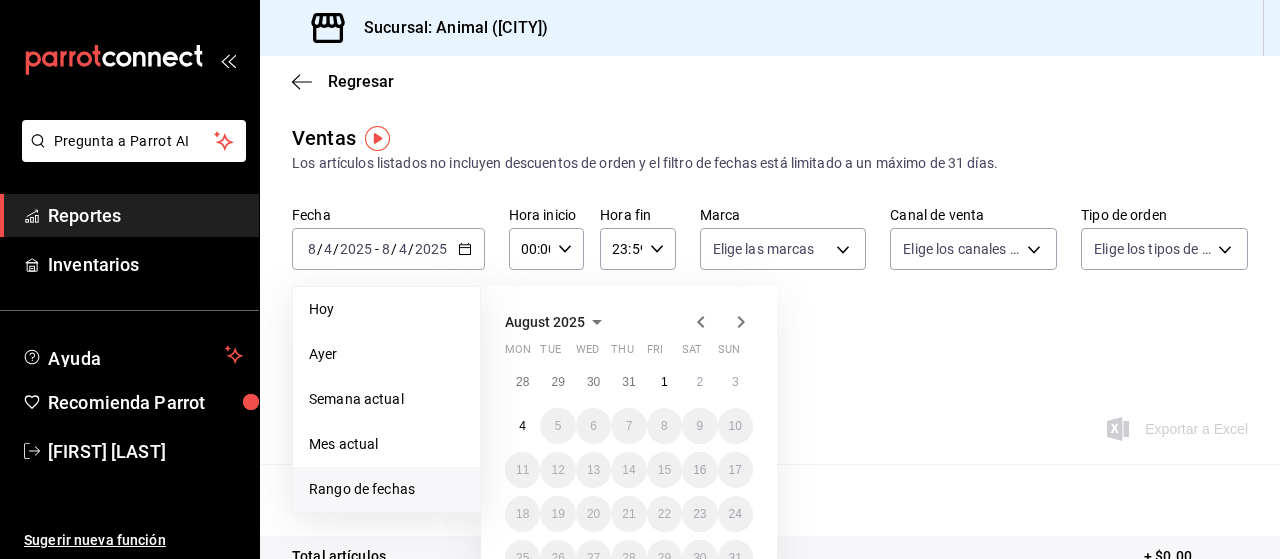 click on "Rango de fechas" at bounding box center (386, 489) 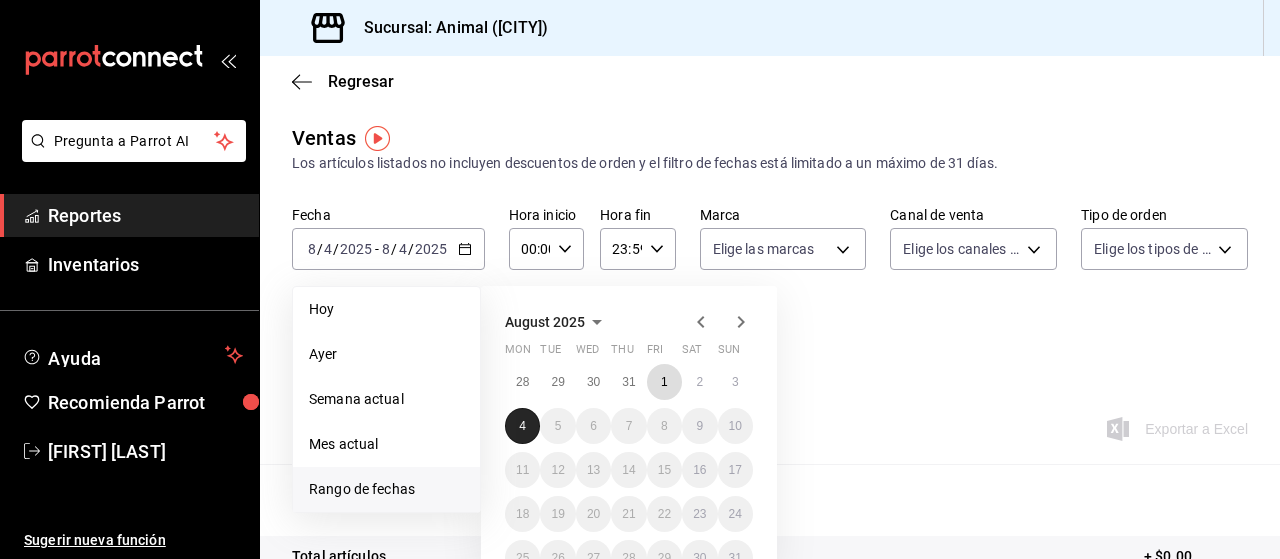drag, startPoint x: 668, startPoint y: 384, endPoint x: 526, endPoint y: 431, distance: 149.57607 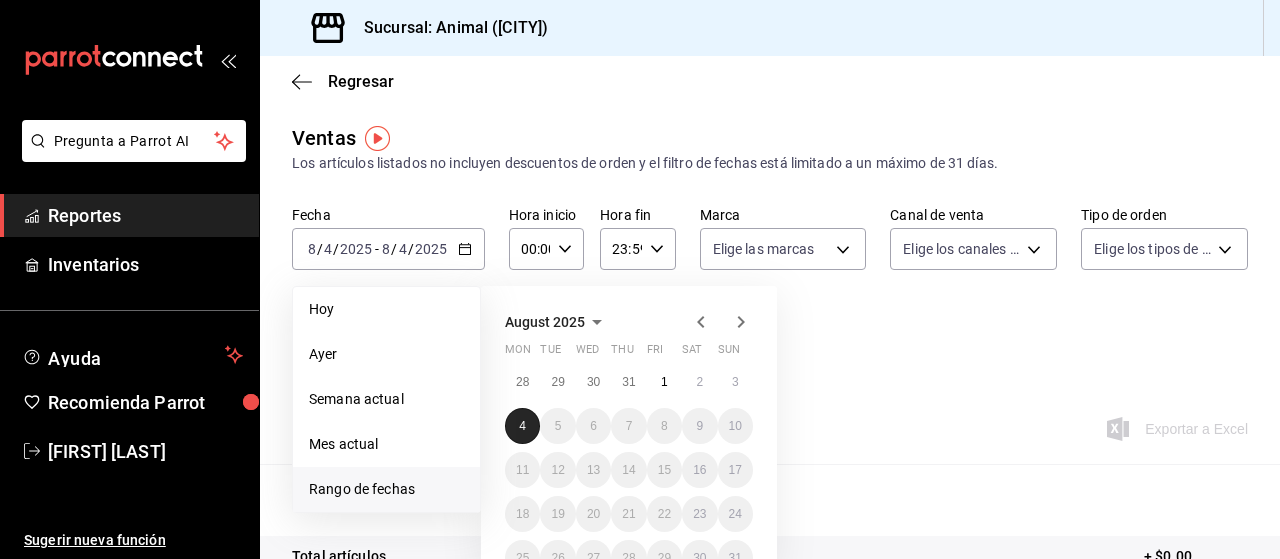 click on "4" at bounding box center [522, 426] 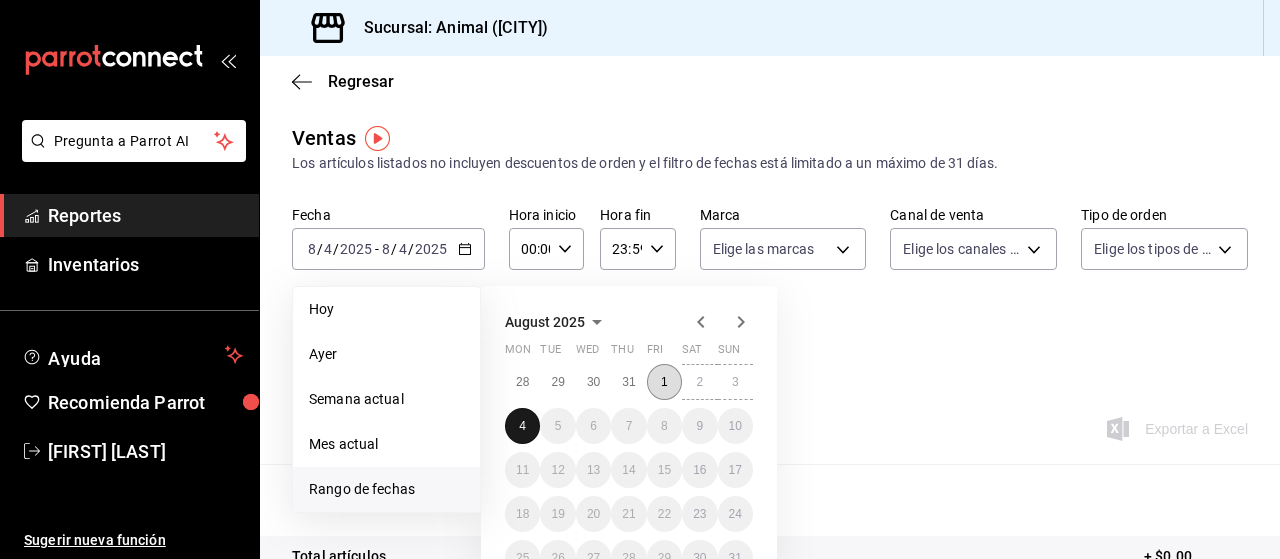 drag, startPoint x: 526, startPoint y: 431, endPoint x: 666, endPoint y: 379, distance: 149.34523 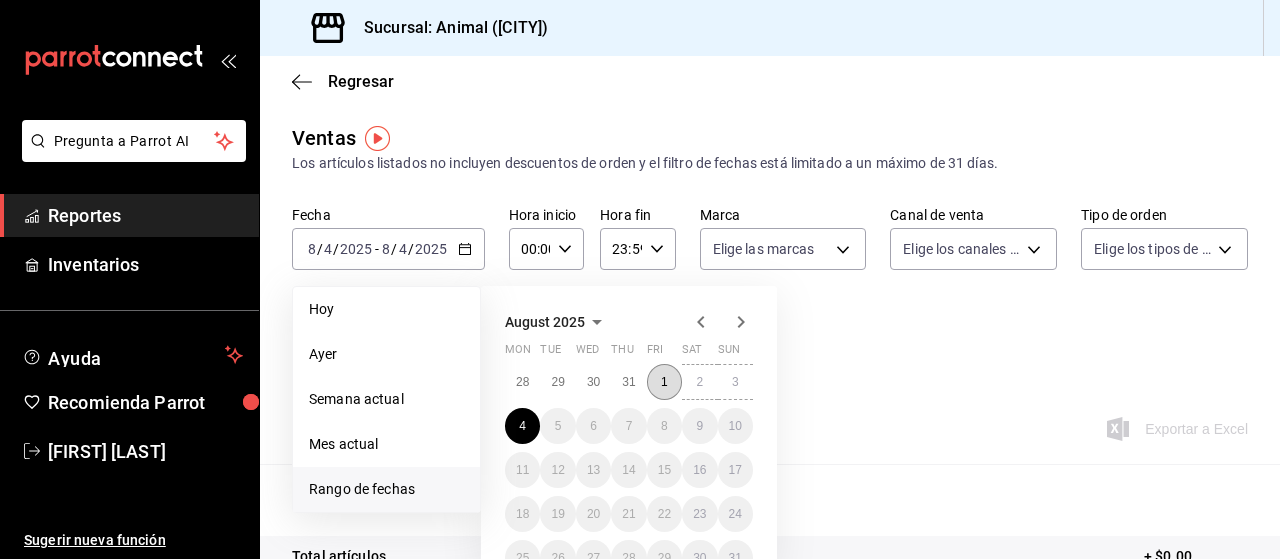 click on "1" at bounding box center [664, 382] 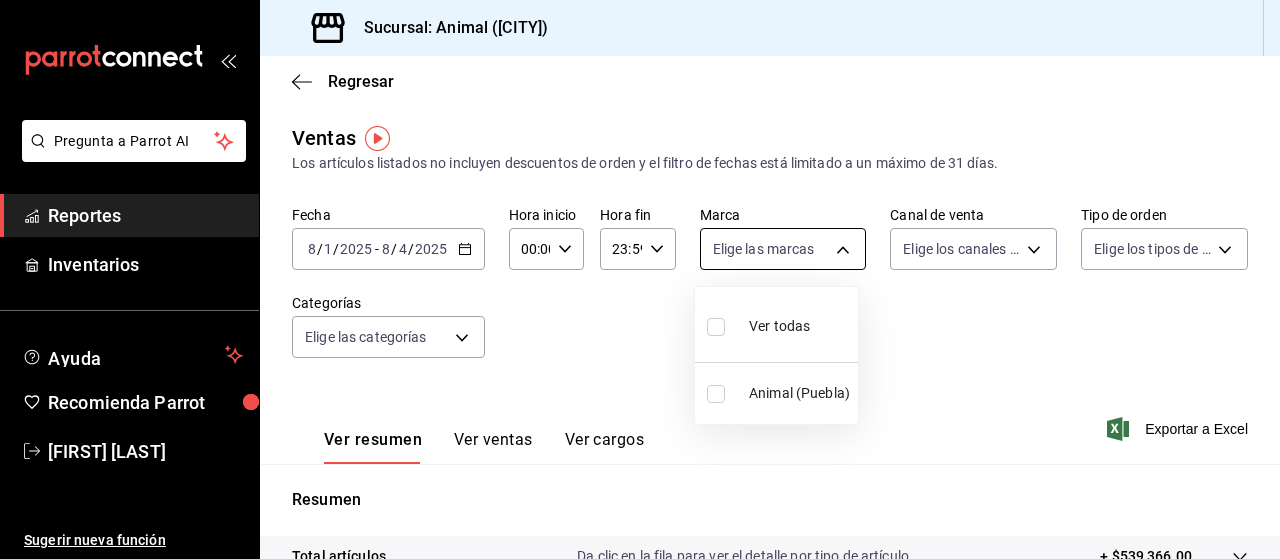 click on "Pregunta a Parrot AI Reportes   Inventarios   Ayuda Recomienda Parrot   [FIRST] [LAST]   Sugerir nueva función   Sucursal: Animal ([CITY]) Regresar Ventas Los artículos listados no incluyen descuentos de orden y el filtro de fechas está limitado a un máximo de 31 días. Fecha [DATE] [DATE] - [DATE] [DATE] Hora inicio [TIME] Hora inicio Hora fin [TIME] Hora fin Marca Elige las marcas Canal de venta Elige los canales de venta Tipo de orden Elige los tipos de orden Categorías Elige las categorías Ver resumen Ver ventas Ver cargos Exportar a Excel Resumen Total artículos Da clic en la fila para ver el detalle por tipo de artículo + $539,366.00 Cargos por servicio + $0.00 Venta bruta = $539,366.00 Descuentos totales - $45.80 Certificados de regalo - $1,511.00 Venta total = $537,809.20 Impuestos - $74,180.58 Venta neta = $463,628.62 Pregunta a Parrot AI Reportes   Inventarios   Ayuda Recomienda Parrot   [FIRST] [LAST]   Sugerir nueva función   GANA 1 MES GRATIS EN TU SUSCRIPCIÓN AQUÍ" at bounding box center [640, 279] 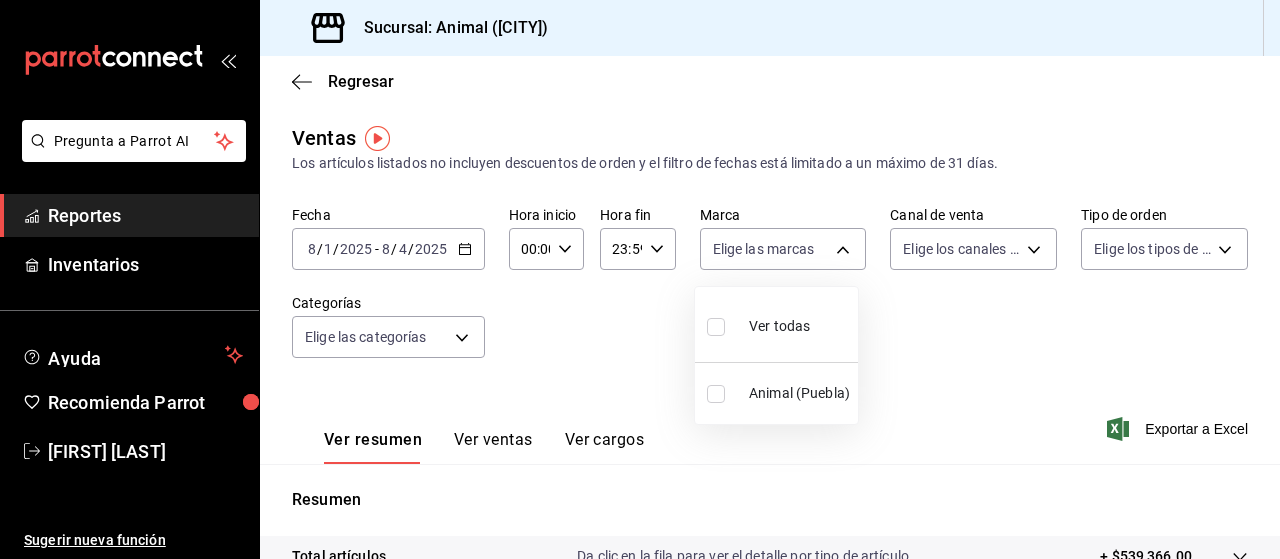 click on "Ver todas" at bounding box center [776, 324] 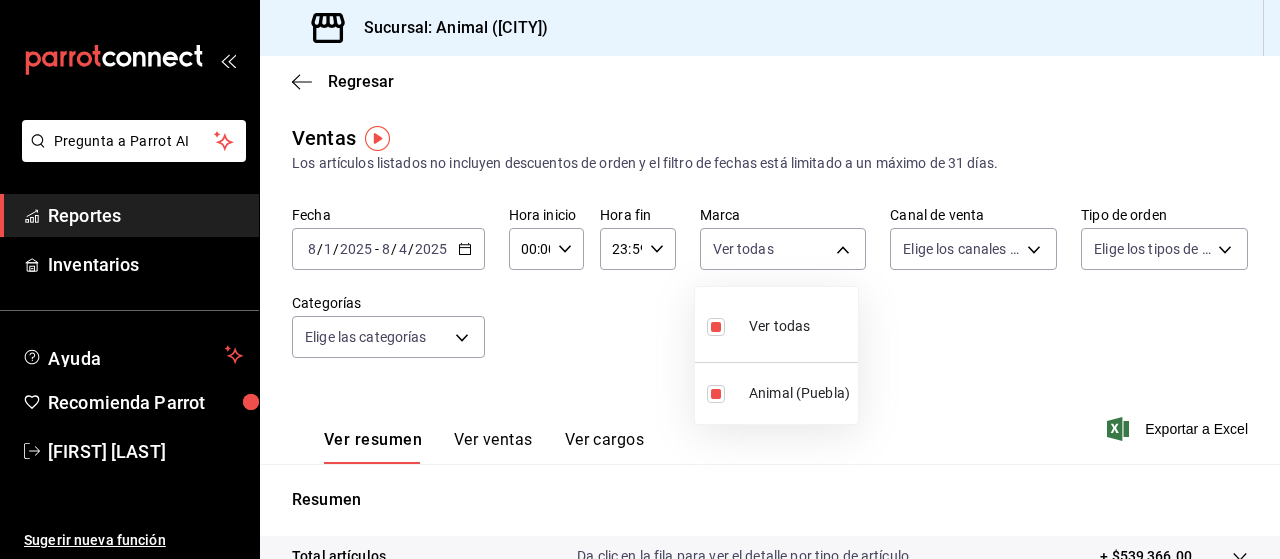 click at bounding box center [640, 279] 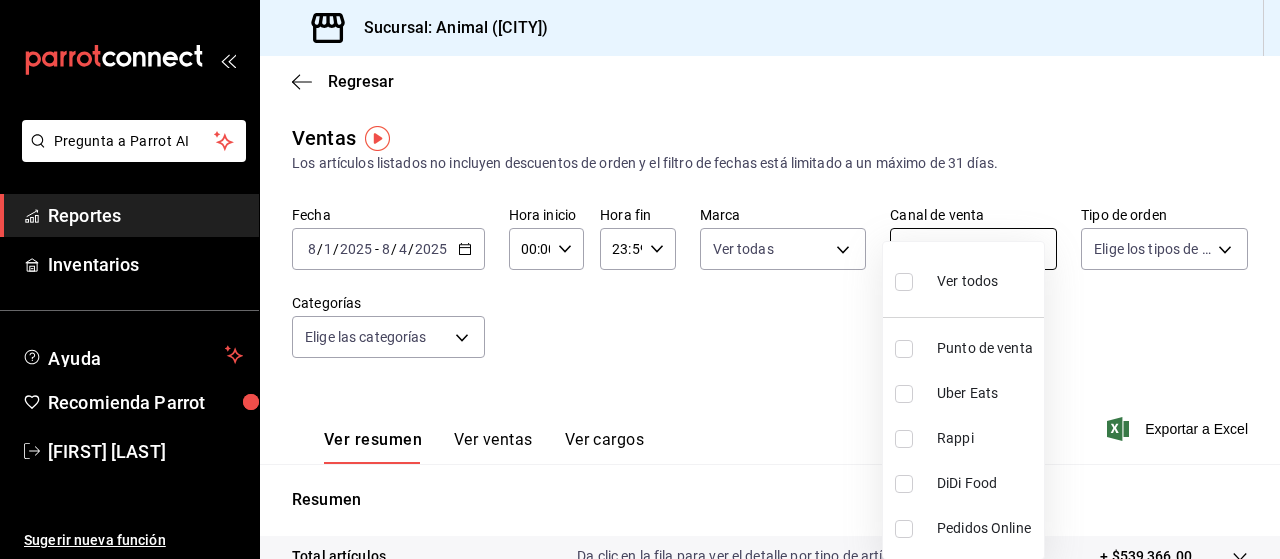 click on "Pregunta a Parrot AI Reportes   Inventarios   Ayuda Recomienda Parrot   [FIRST] [LAST]   Sugerir nueva función   Sucursal: Animal ([CITY]) Regresar Ventas Los artículos listados no incluyen descuentos de orden y el filtro de fechas está limitado a un máximo de 31 días. Fecha [DATE] [DATE] - [DATE] [DATE] Hora inicio [TIME] Hora inicio Hora fin [TIME] Hora fin Marca Ver todas [UUID] Canal de venta Elige los canales de venta Tipo de orden Elige los tipos de orden Categorías Elige las categorías Ver resumen Ver ventas Ver cargos Exportar a Excel Resumen Total artículos Da clic en la fila para ver el detalle por tipo de artículo + $539,366.00 Cargos por servicio + $0.00 Venta bruta = $539,366.00 Descuentos totales - $45.80 Certificados de regalo - $1,511.00 Venta total = $537,809.20 Impuestos - $74,180.58 Venta neta = $463,628.62 Pregunta a Parrot AI Reportes   Inventarios   Ayuda Recomienda Parrot   [FIRST] [LAST]   Sugerir nueva función   Ver video tutorial" at bounding box center (640, 279) 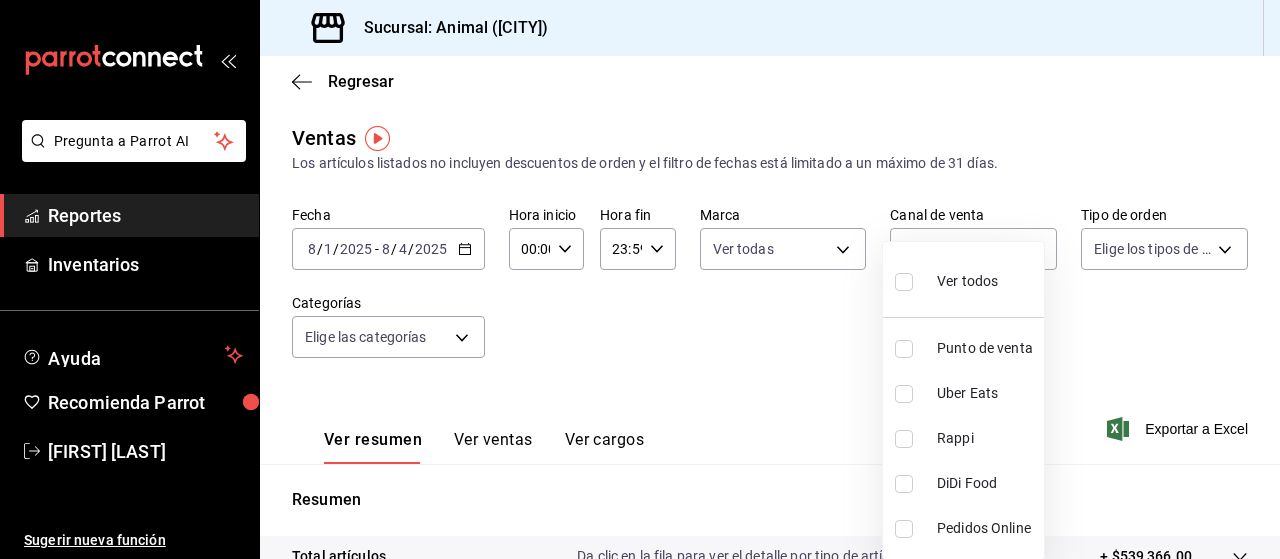 click on "Ver todos" at bounding box center [967, 281] 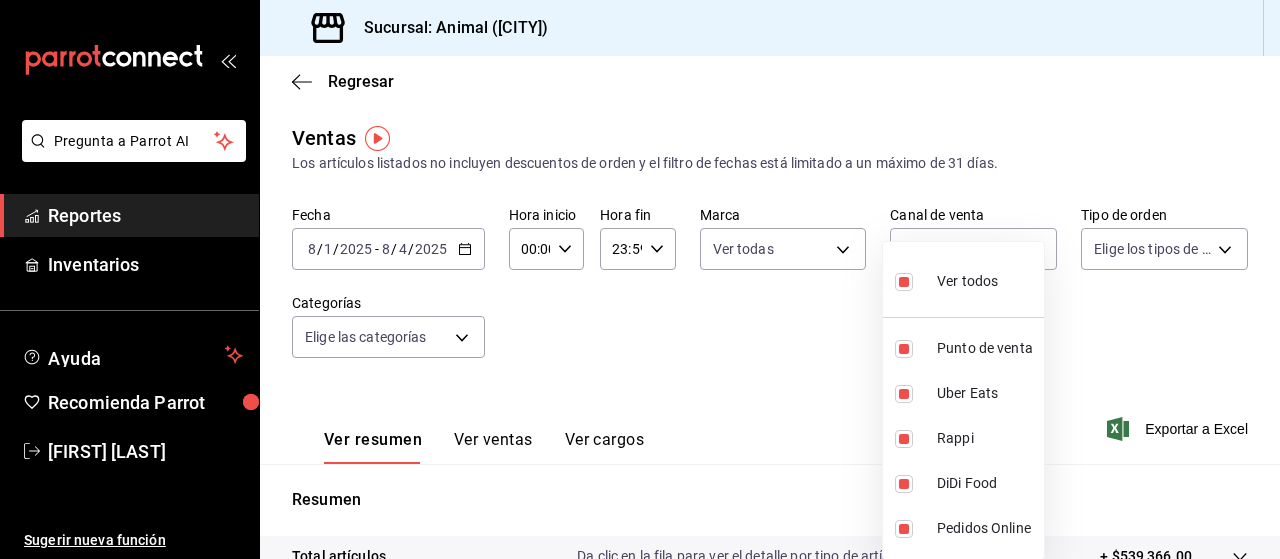 click at bounding box center [640, 279] 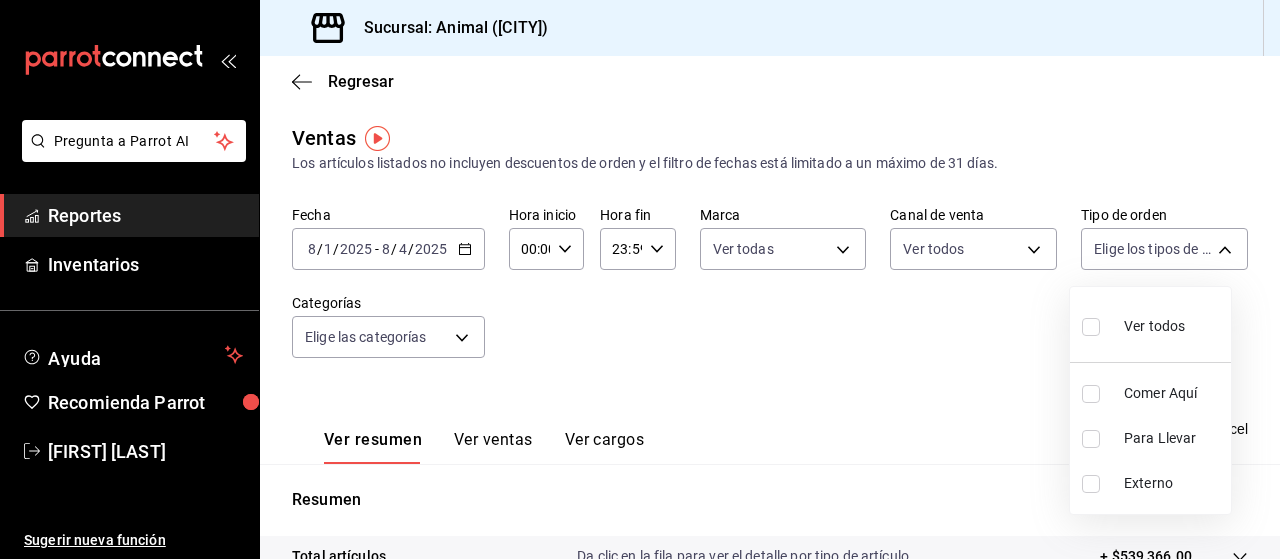 click on "Pregunta a Parrot AI Reportes   Inventarios   Ayuda Recomienda Parrot   [FIRST] [LAST]     Sugerir nueva función   Sucursal: Animal ([CITY]) Regresar Ventas Los artículos listados no incluyen descuentos de orden y el filtro de fechas está limitado a un máximo de 31 días. Fecha [DATE] [DATE] - [DATE] [DATE] Hora inicio [TIME] Hora inicio Hora fin [TIME] Hora fin Marca Ver todas [UUID] Canal de venta Ver todos PARROT,UBER_EATS,RAPPI,DIDI_FOOD,ONLINE Tipo de orden Elige los tipos de orden Categorías Elige las categorías Ver resumen Ver ventas Ver cargos Exportar a Excel Resumen Total artículos Da clic en la fila para ver el detalle por tipo de artículo + $539,366.00 Cargos por servicio + $0.00 Venta bruta = $539,366.00 Descuentos totales - $45.80 Certificados de regalo - $1,511.00 Venta total = $537,809.20 Impuestos - $74,180.58 Venta neta = $463,628.62 Pregunta a Parrot AI Reportes   Inventarios   Ayuda Recomienda Parrot   [FIRST] [LAST]     Ver video tutorial" at bounding box center [640, 279] 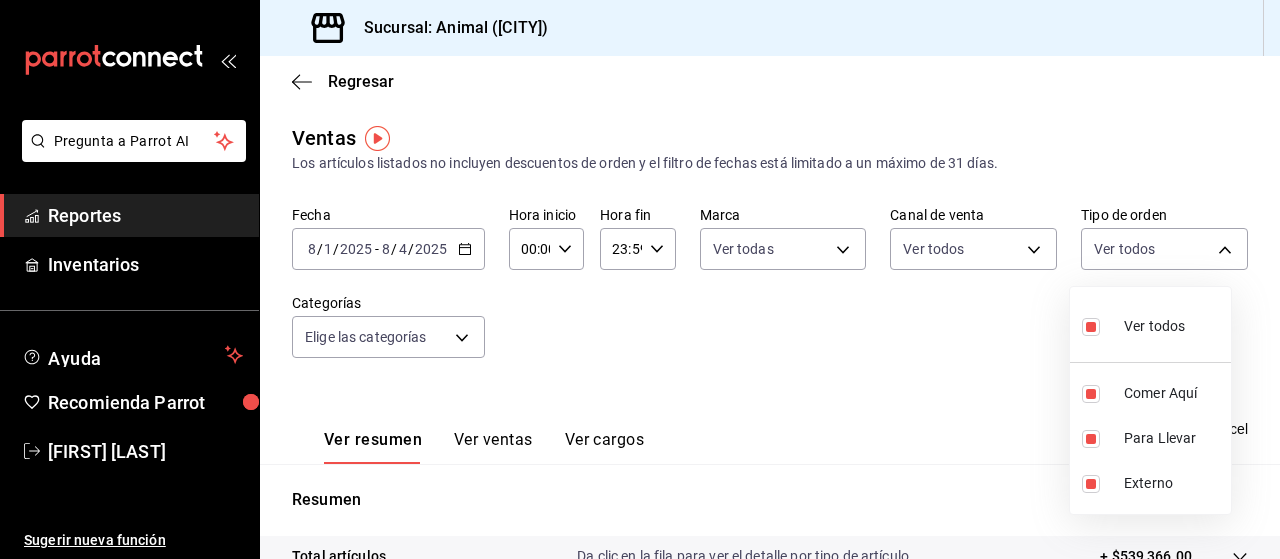 click at bounding box center (640, 279) 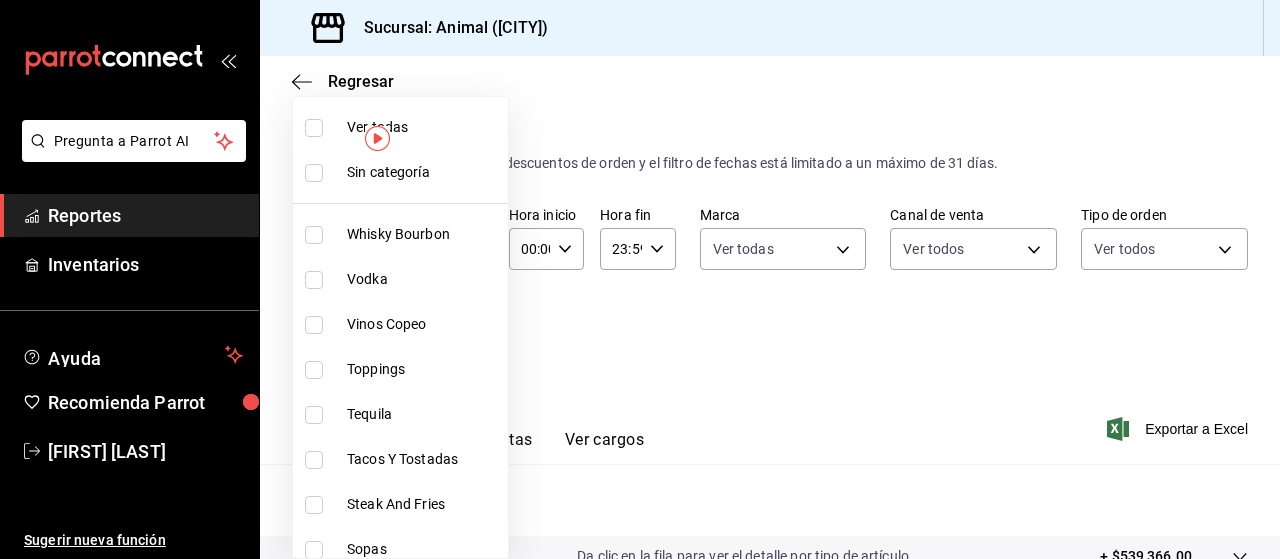 click on "Pregunta a Parrot AI Reportes   Inventarios   Ayuda Recomienda Parrot   [FIRST] [LAST]   Sugerir nueva función   Sucursal: Animal ([CITY]) Regresar Ventas Los artículos listados no incluyen descuentos de orden y el filtro de fechas está limitado a un máximo de 31 días. Fecha [DATE] [DATE] - [DATE] [DATE] Hora inicio [TIME] Hora inicio Hora fin [TIME] Hora fin Marca Ver todas [UUID] Canal de venta Ver todos PARROT,UBER_EATS,RAPPI,DIDI_FOOD,ONLINE Tipo de orden Ver todos [UUID],[UUID],[EXTERNAL] Categorías Elige las categorías Ver resumen Ver ventas Ver cargos Exportar a Excel Resumen Total artículos Da clic en la fila para ver el detalle por tipo de artículo + $539,366.00 Cargos por servicio + $0.00 Venta bruta = $539,366.00 Descuentos totales - $45.80 Certificados de regalo - $1,511.00 Venta total = $537,809.20 Impuestos - $74,180.58 Venta neta = $463,628.62 Pregunta a Parrot AI Reportes     Ayuda" at bounding box center [640, 279] 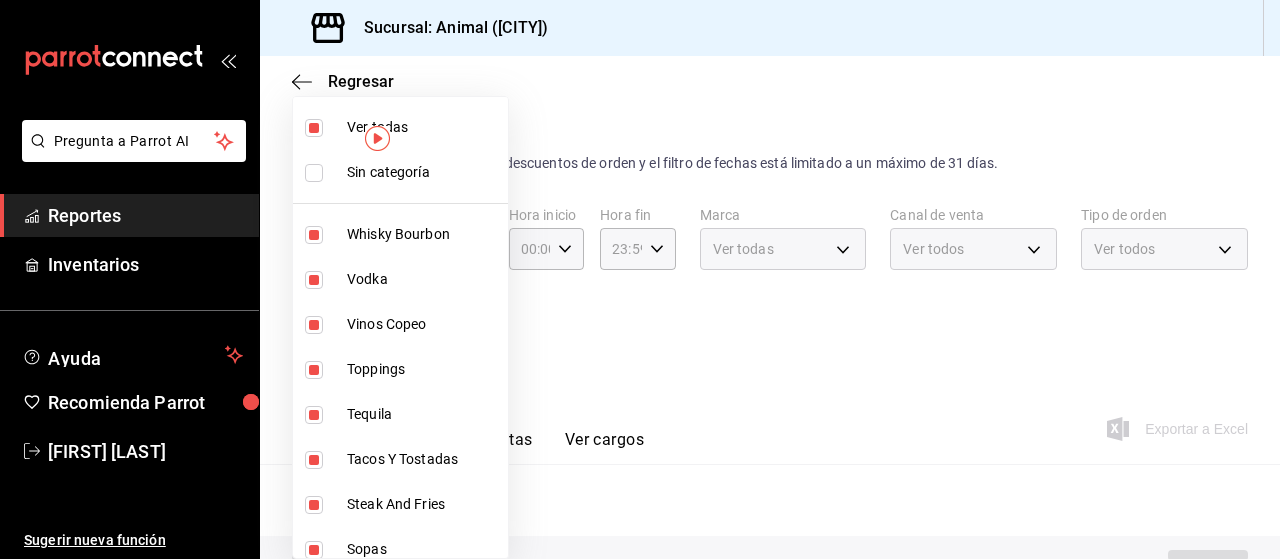 click at bounding box center (640, 279) 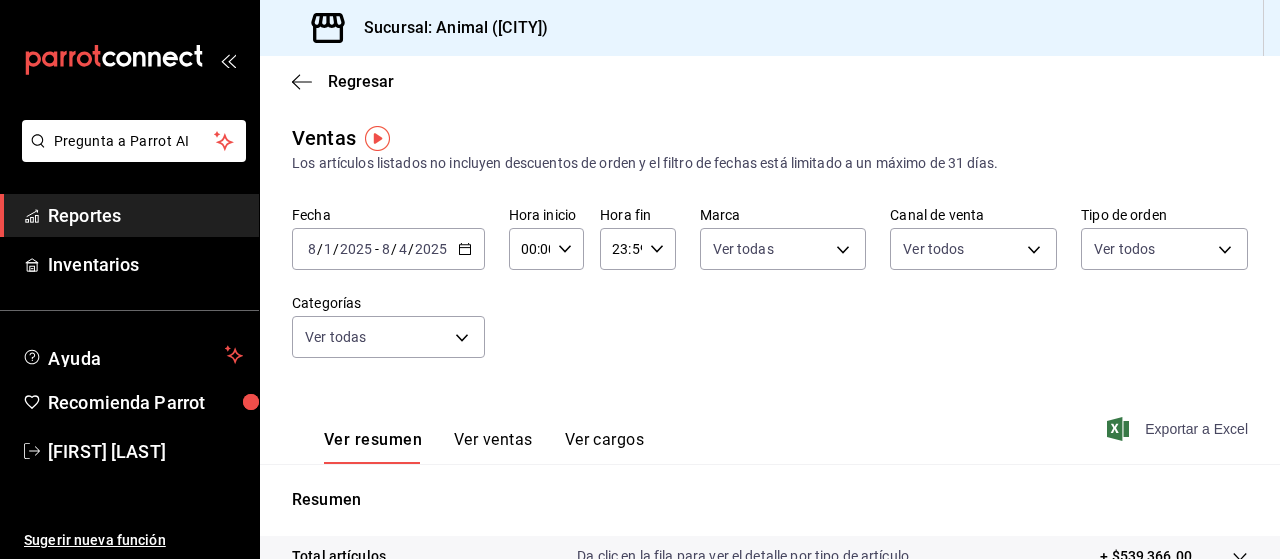 click on "Exportar a Excel" at bounding box center (1179, 429) 